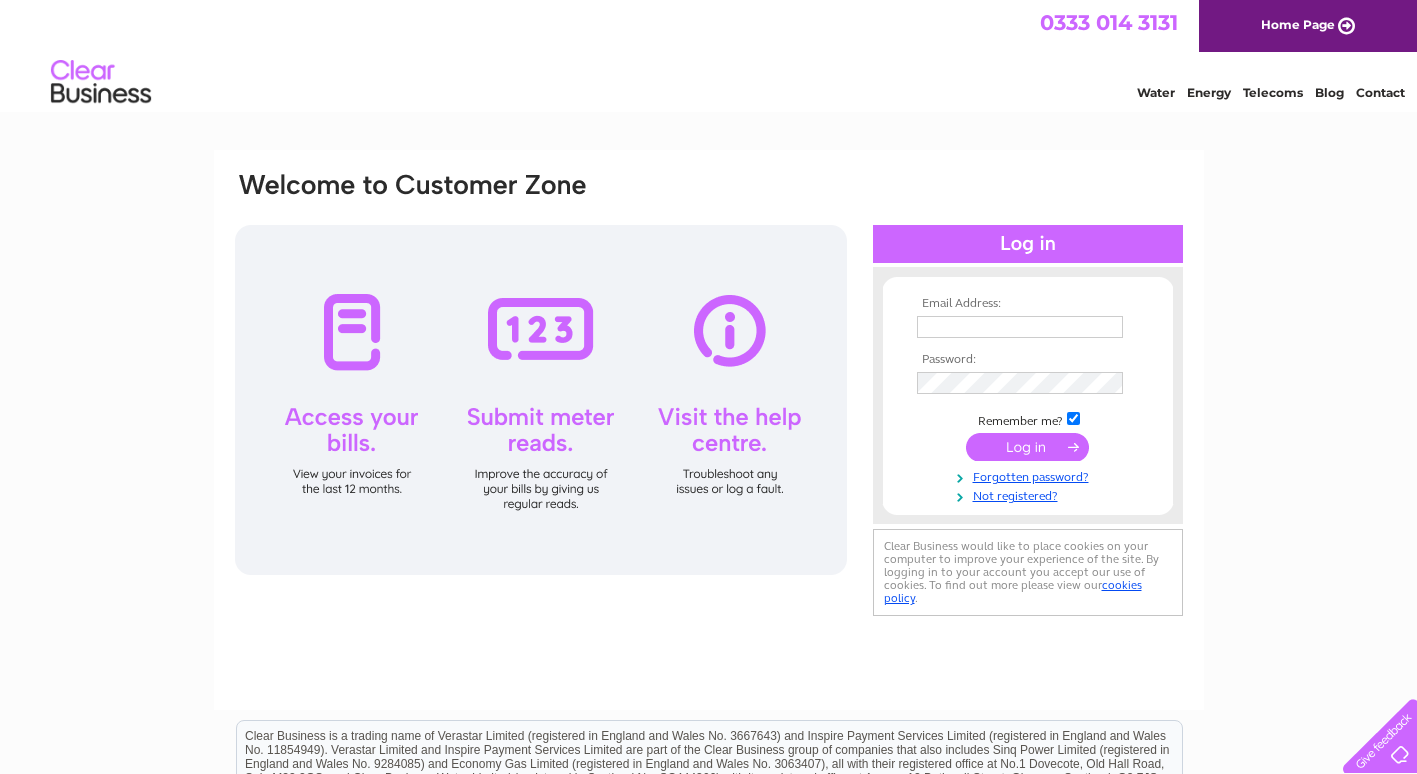 scroll, scrollTop: 0, scrollLeft: 0, axis: both 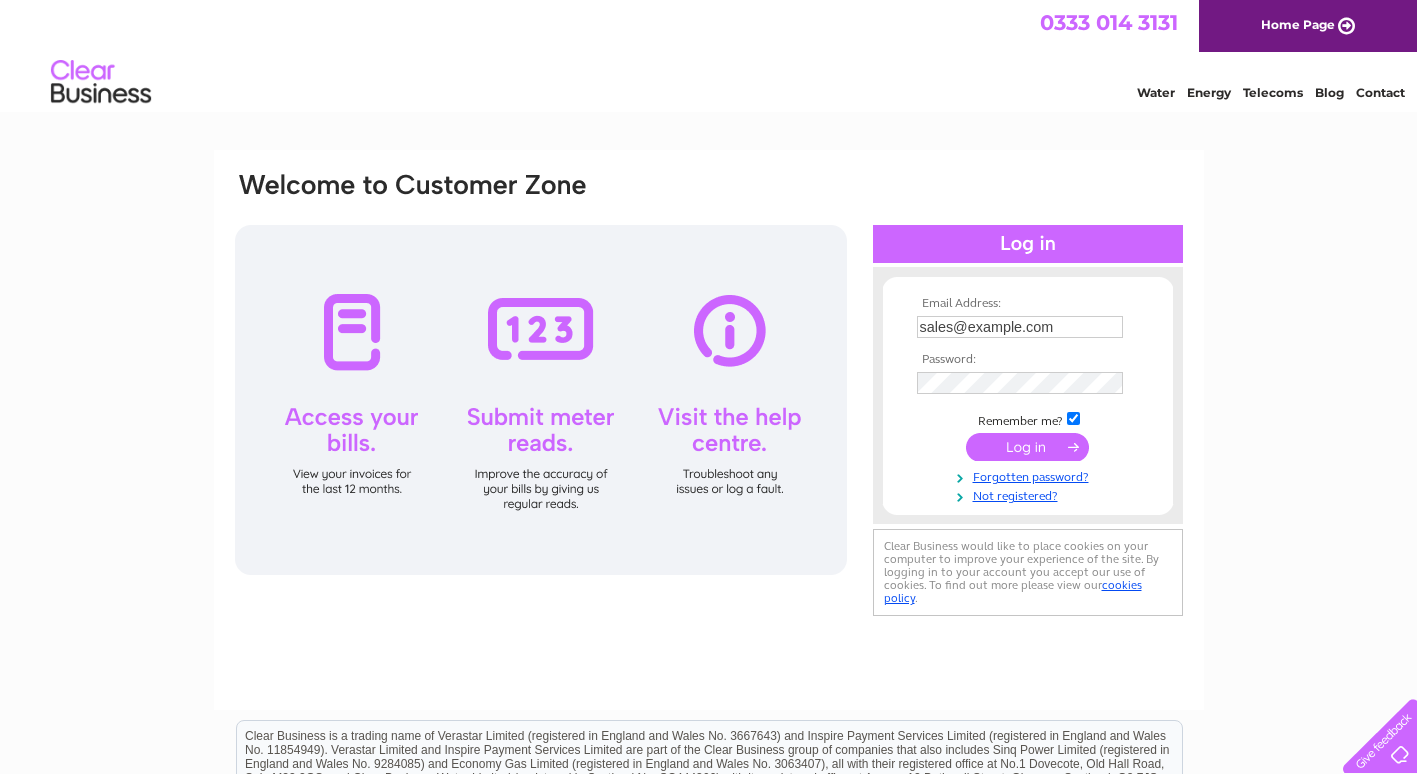 click on "Email Address:
sales@example.com
Password:" at bounding box center [708, 601] 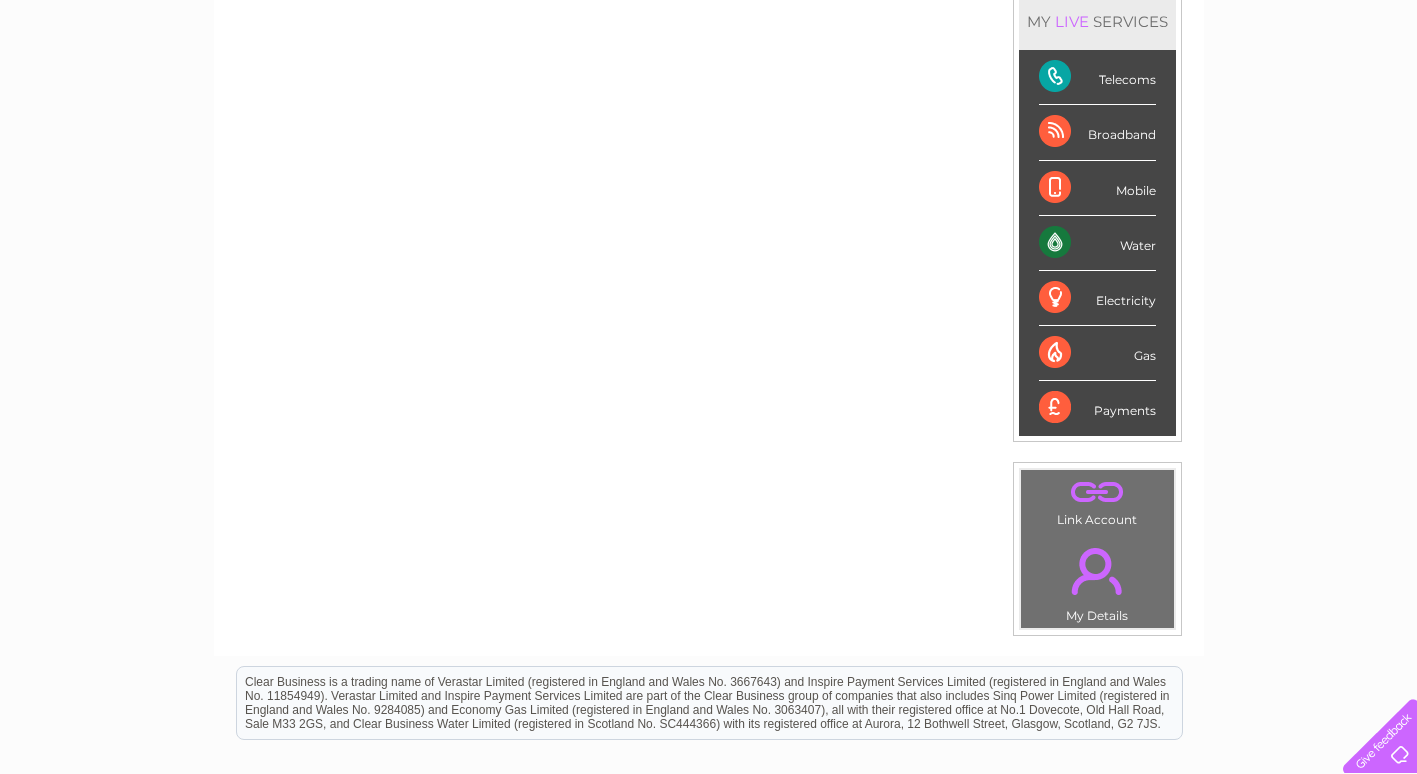scroll, scrollTop: 0, scrollLeft: 0, axis: both 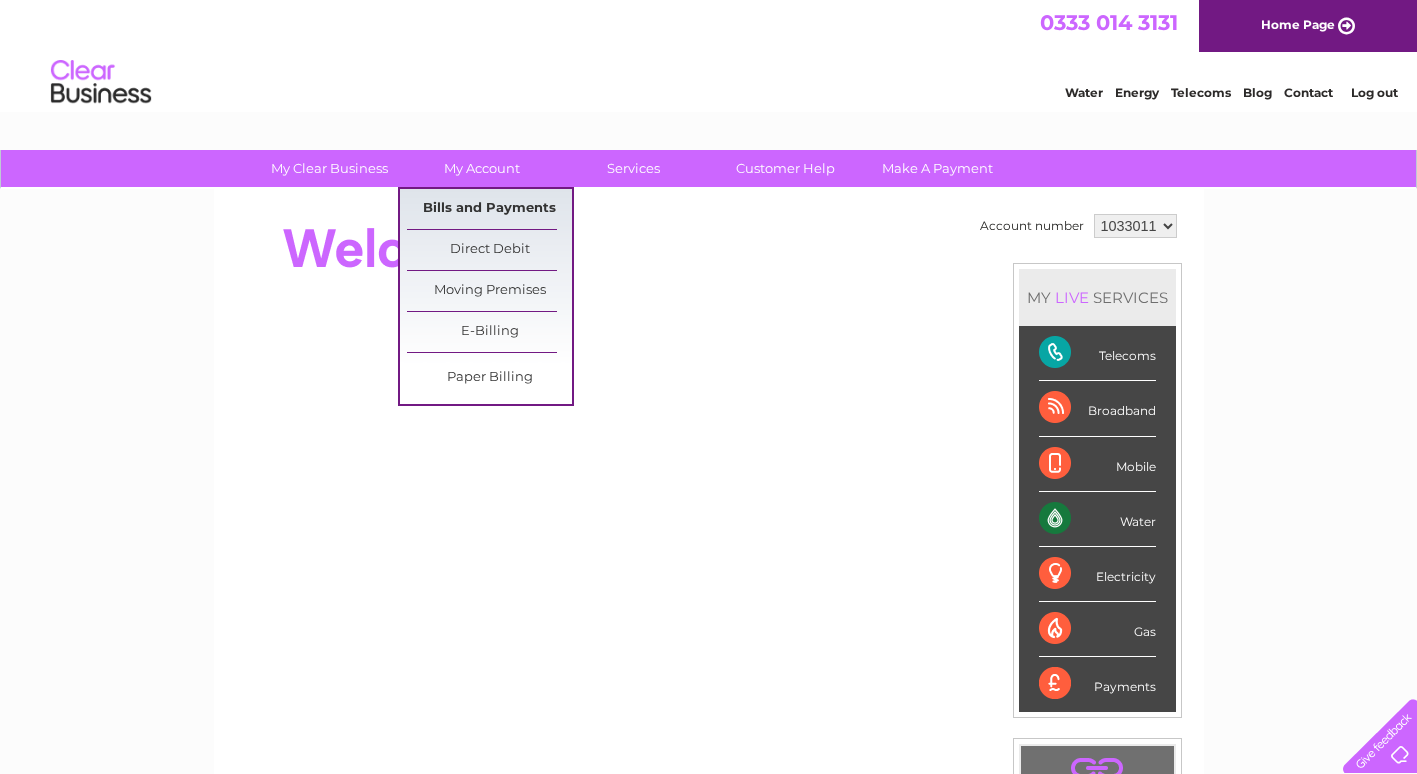 click on "Bills and Payments" at bounding box center [489, 209] 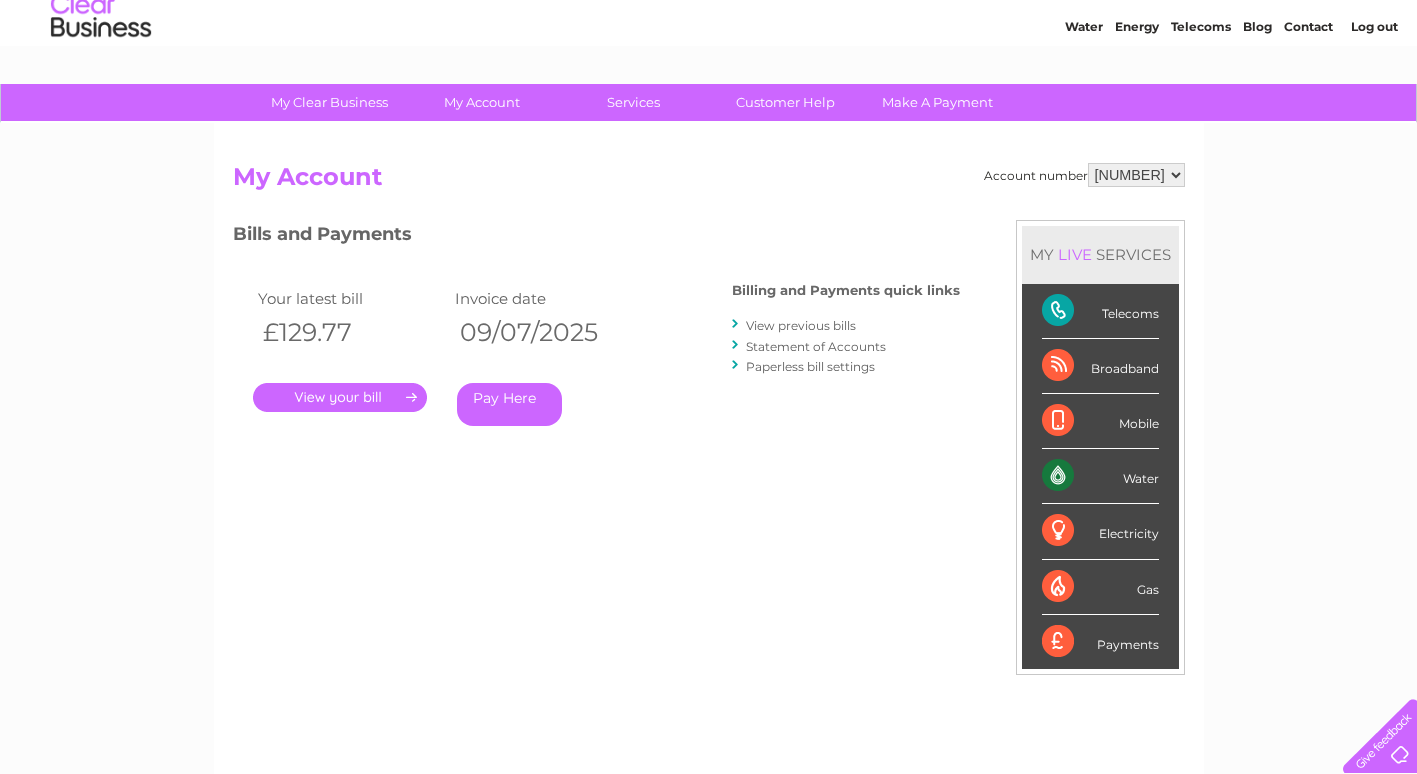scroll, scrollTop: 100, scrollLeft: 0, axis: vertical 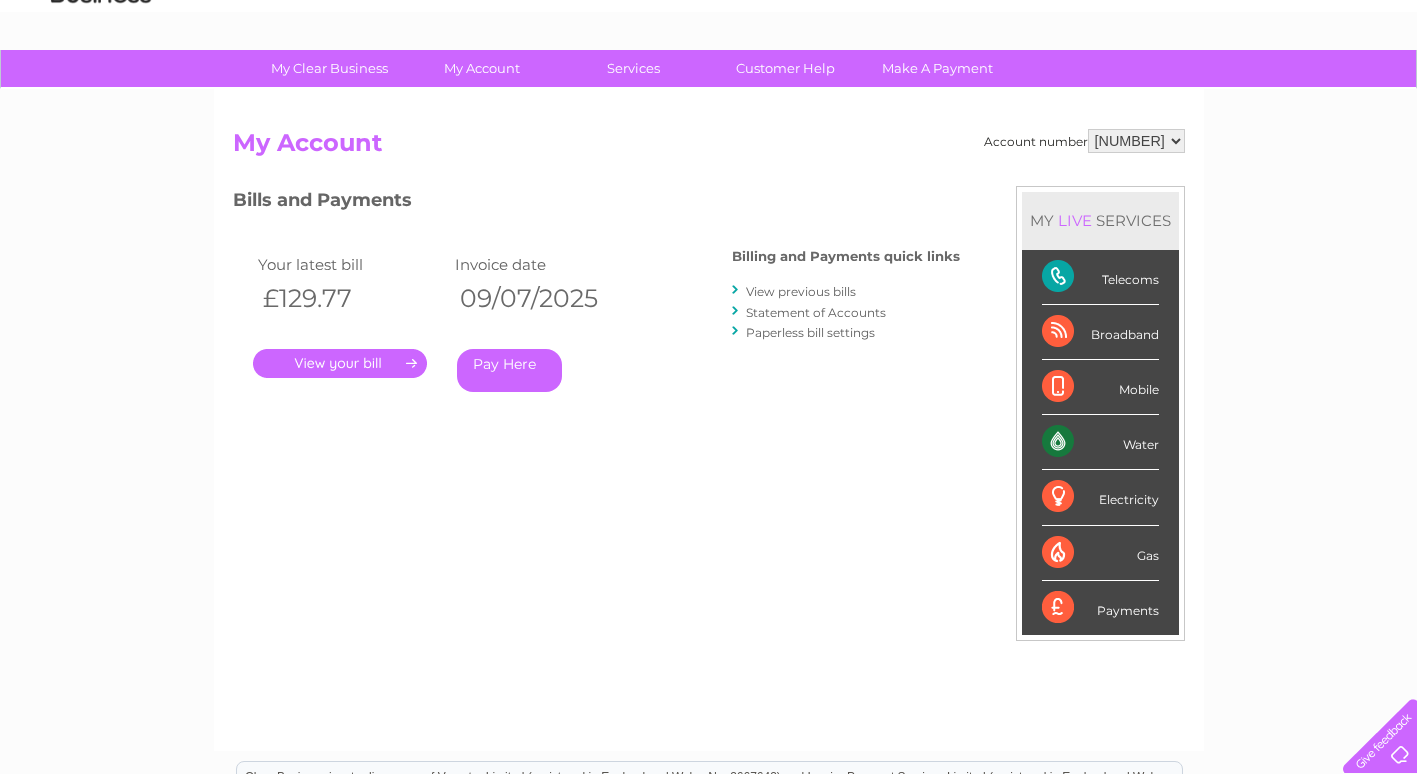click on "View previous bills" at bounding box center (801, 291) 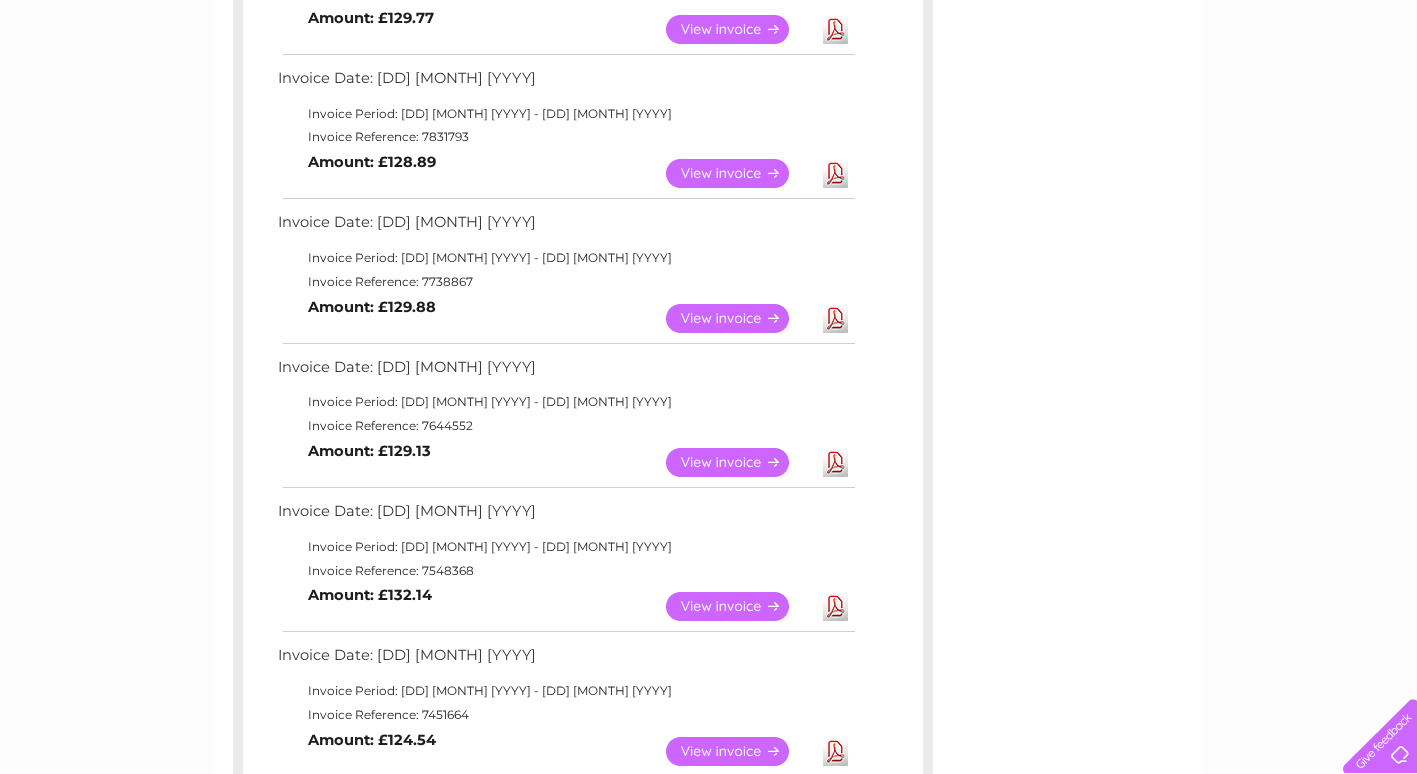 scroll, scrollTop: 500, scrollLeft: 0, axis: vertical 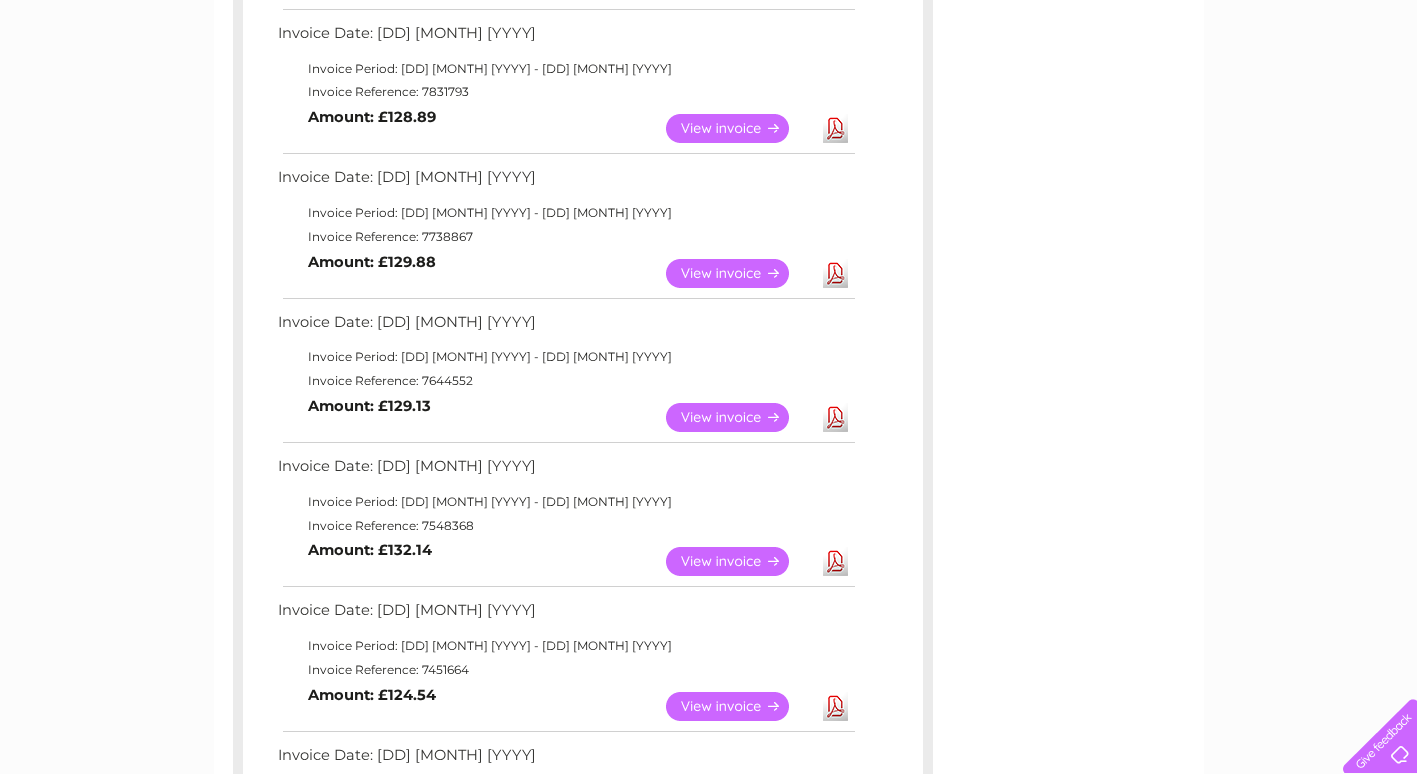 click on "View" at bounding box center [739, 417] 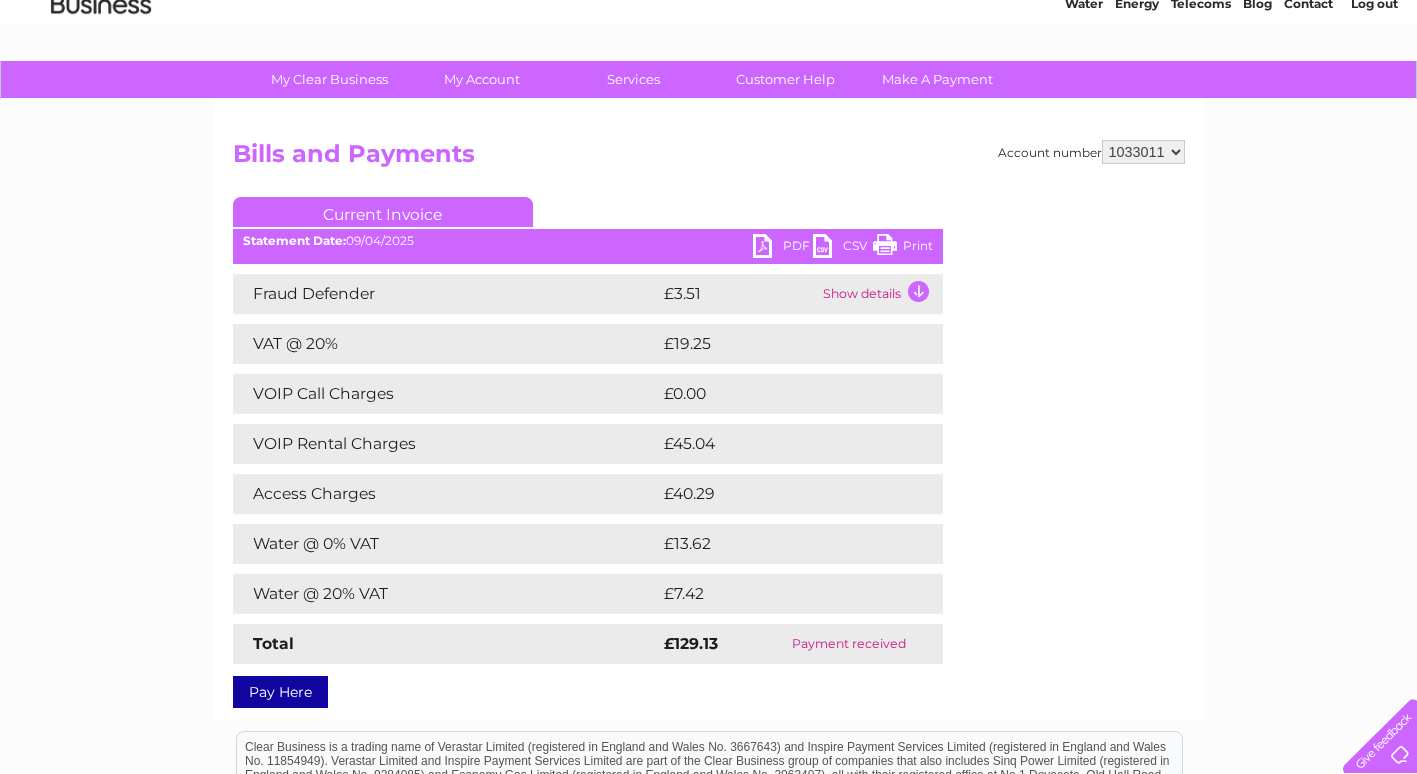 scroll, scrollTop: 200, scrollLeft: 0, axis: vertical 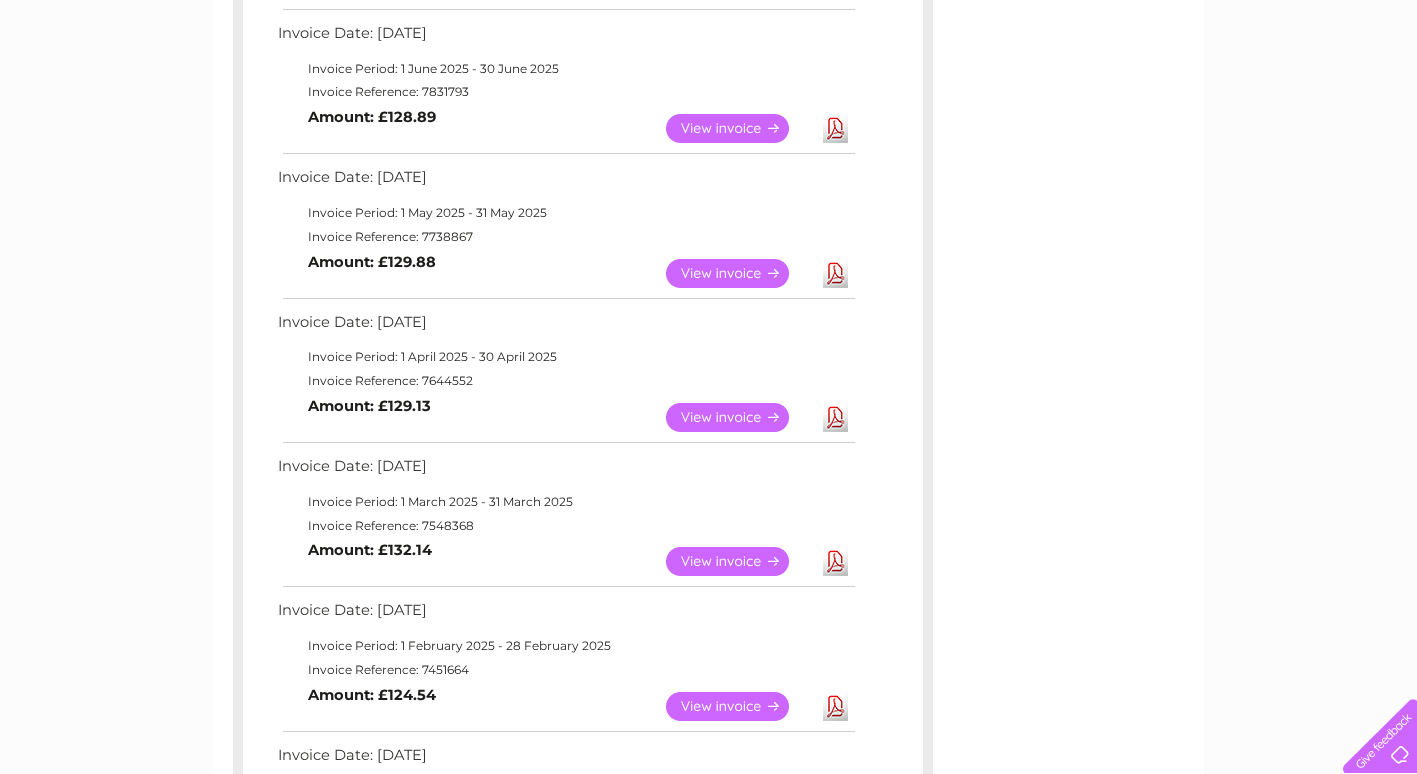 click on "View" at bounding box center [739, 273] 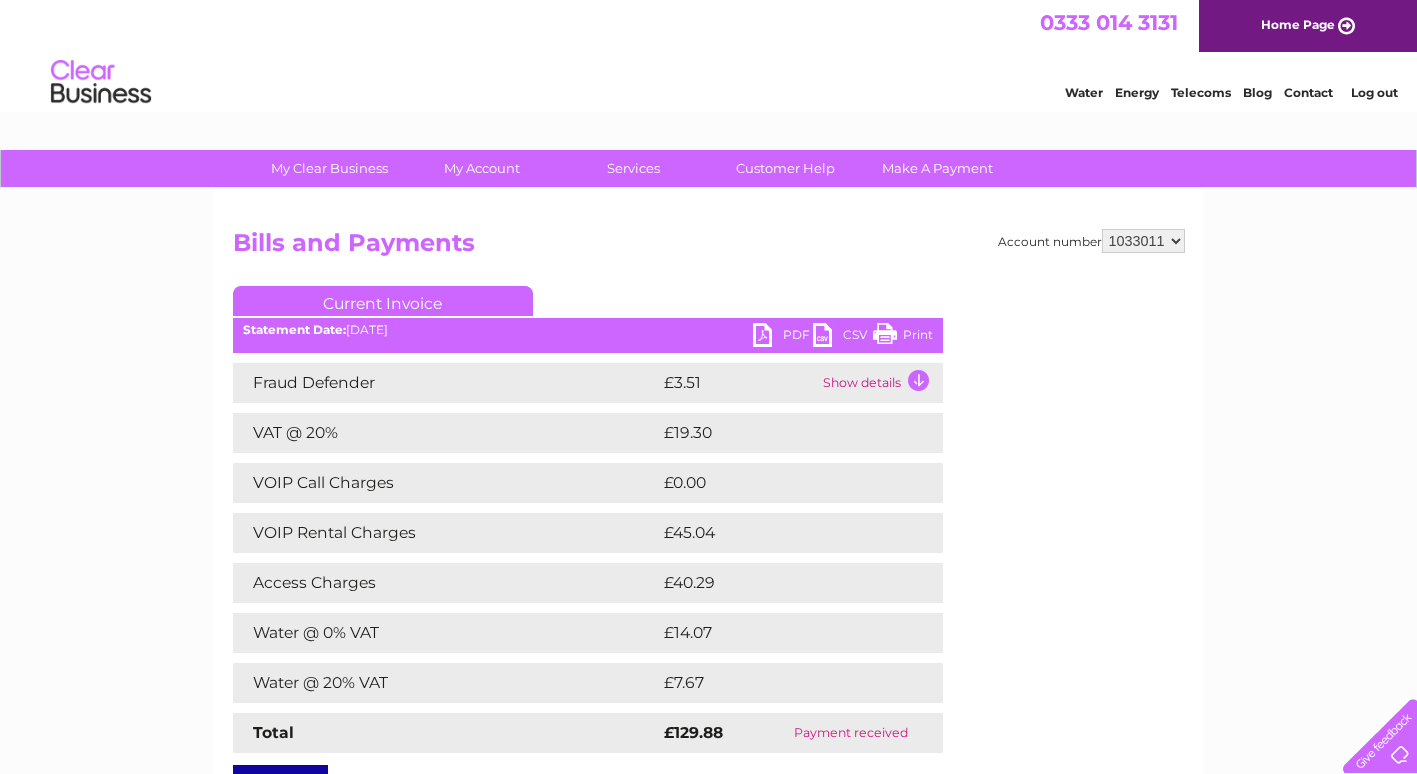 scroll, scrollTop: 0, scrollLeft: 0, axis: both 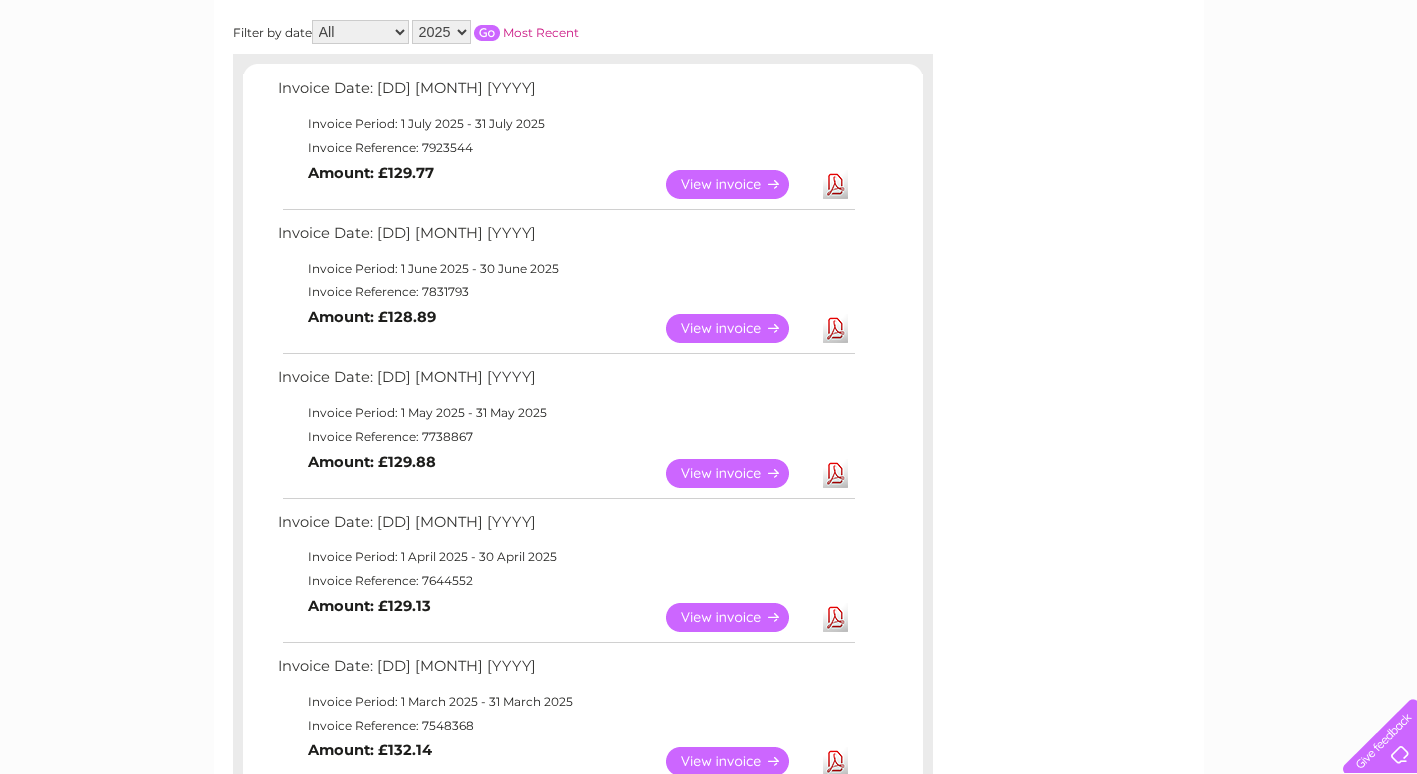 click on "View" at bounding box center [739, 328] 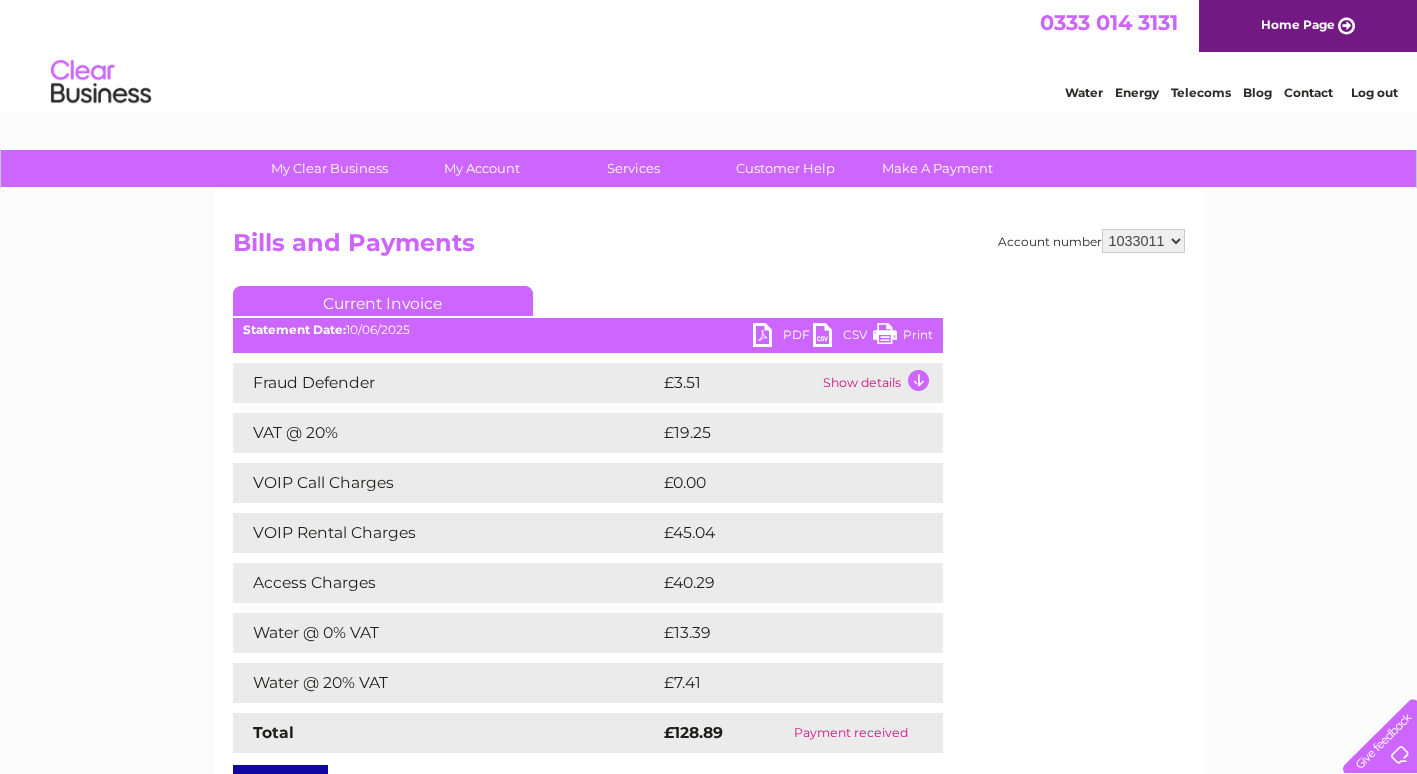 scroll, scrollTop: 0, scrollLeft: 0, axis: both 